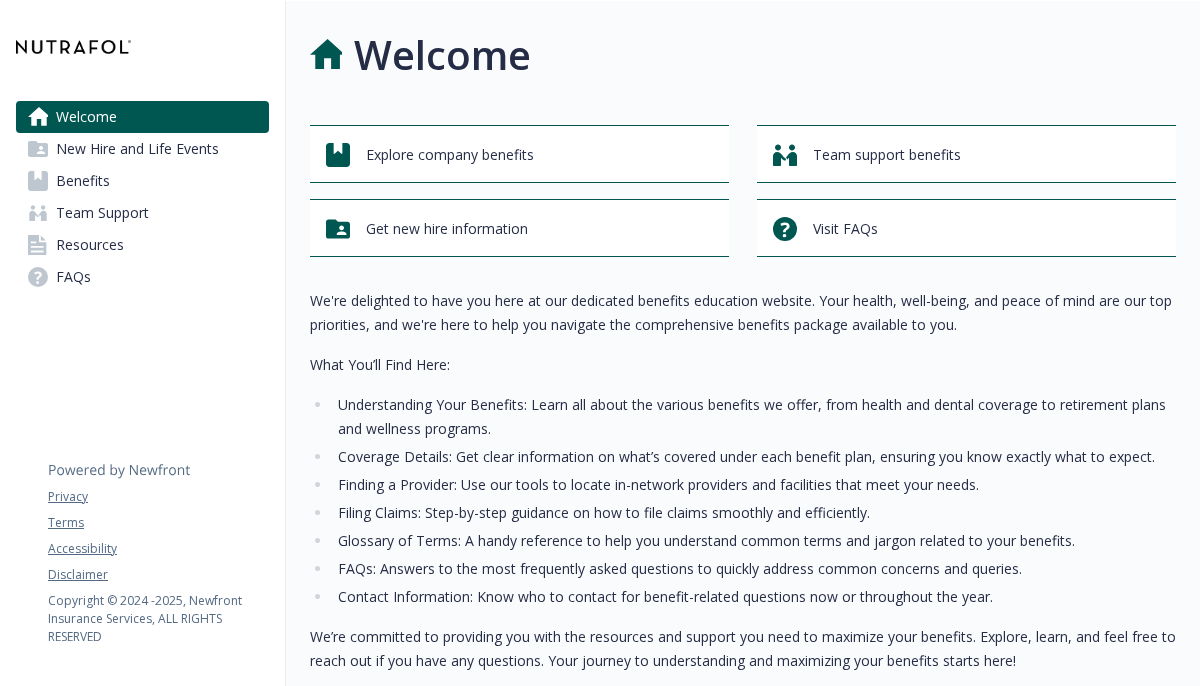 scroll, scrollTop: 0, scrollLeft: 0, axis: both 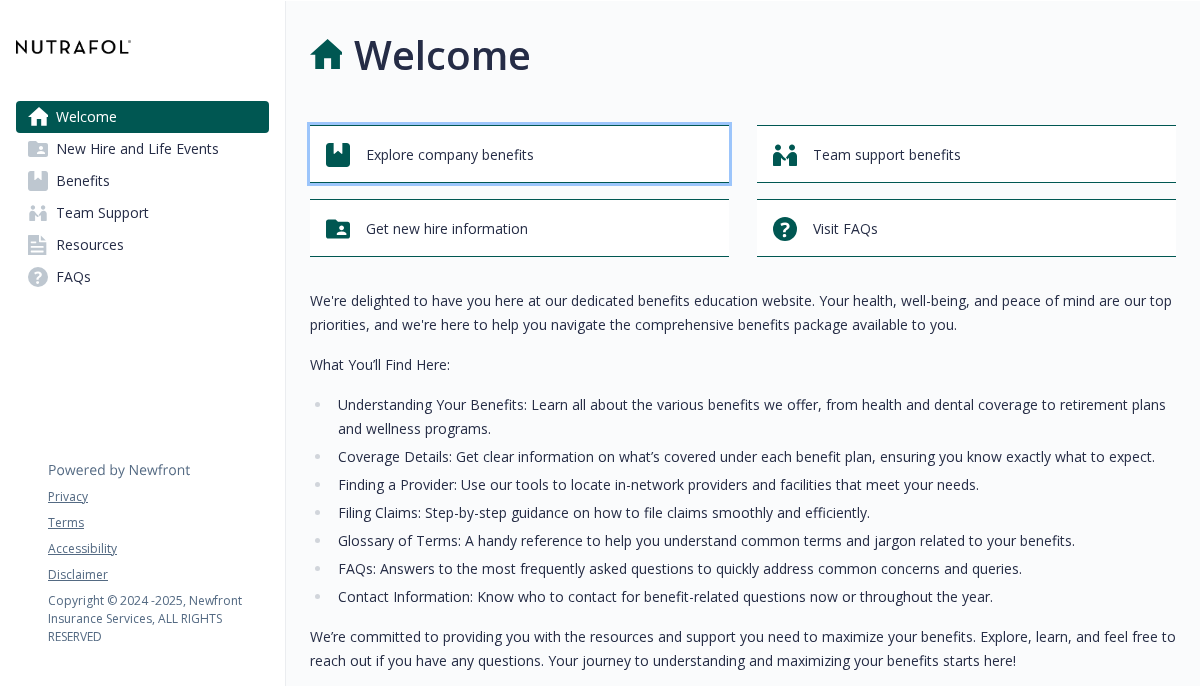 click on "Explore company benefits" at bounding box center [522, 155] 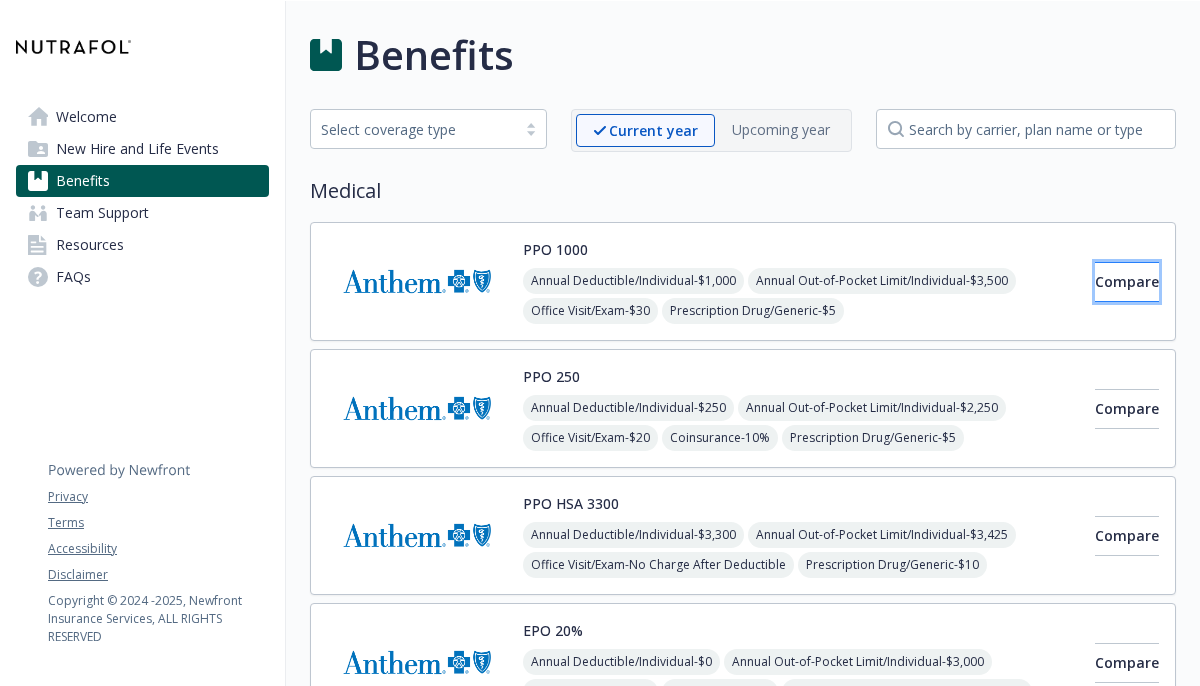 click on "Compare" at bounding box center [1127, 281] 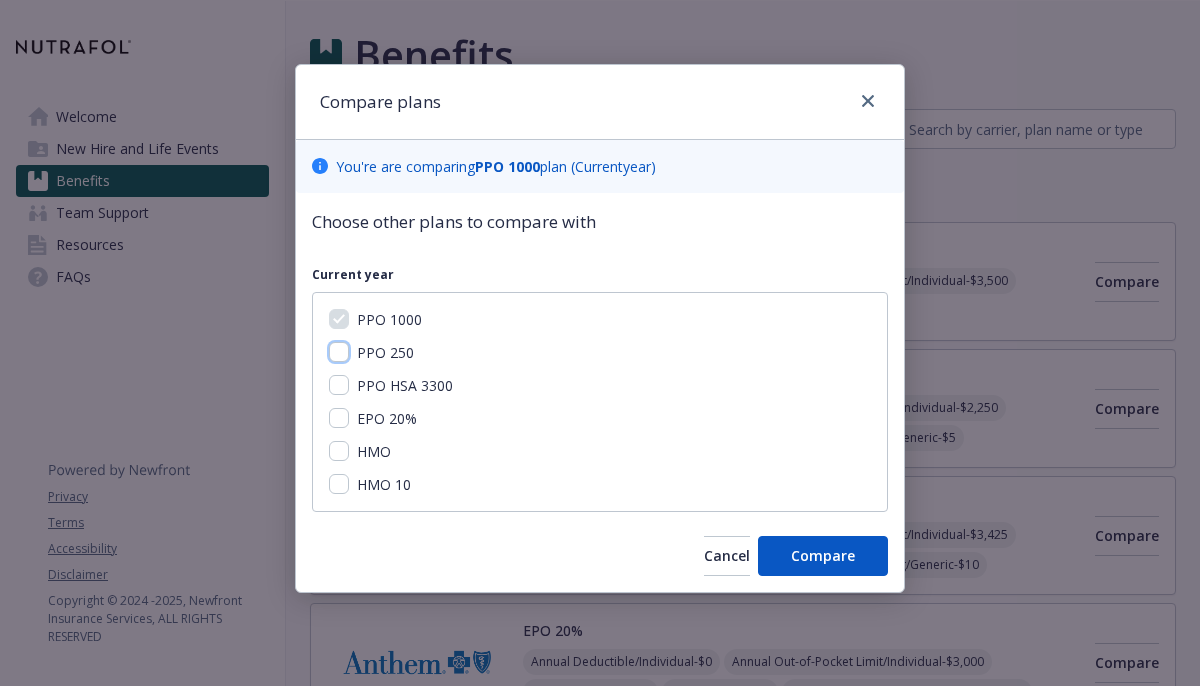 click on "PPO 250" at bounding box center (339, 352) 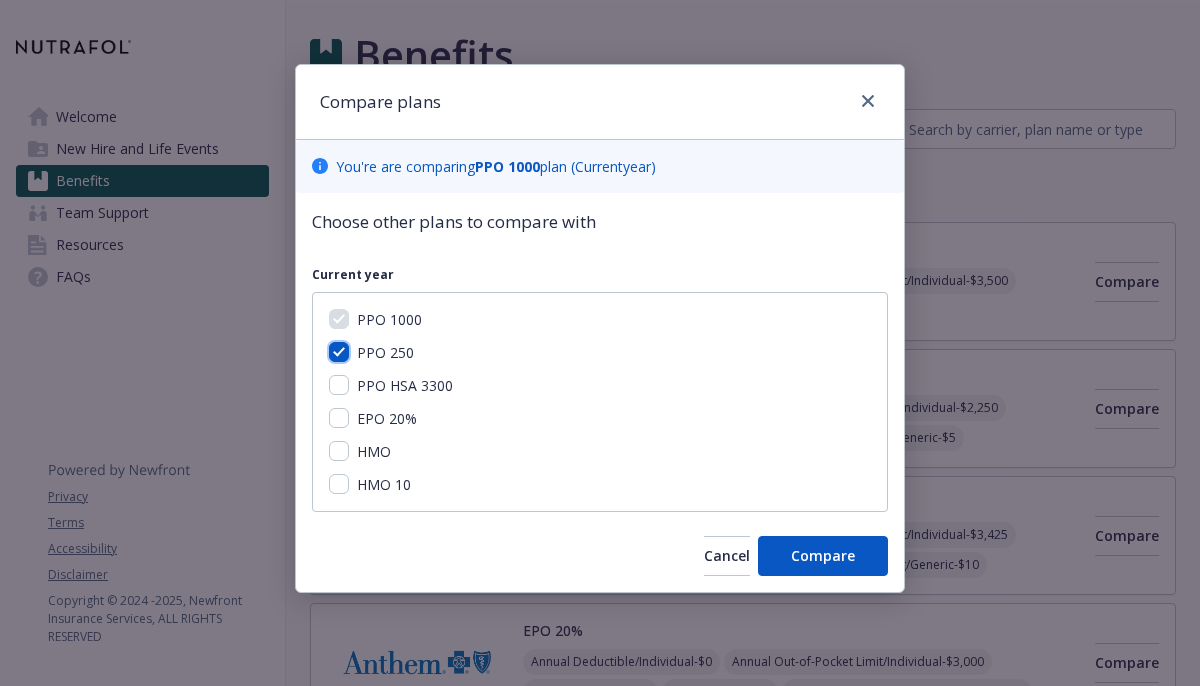 checkbox on "true" 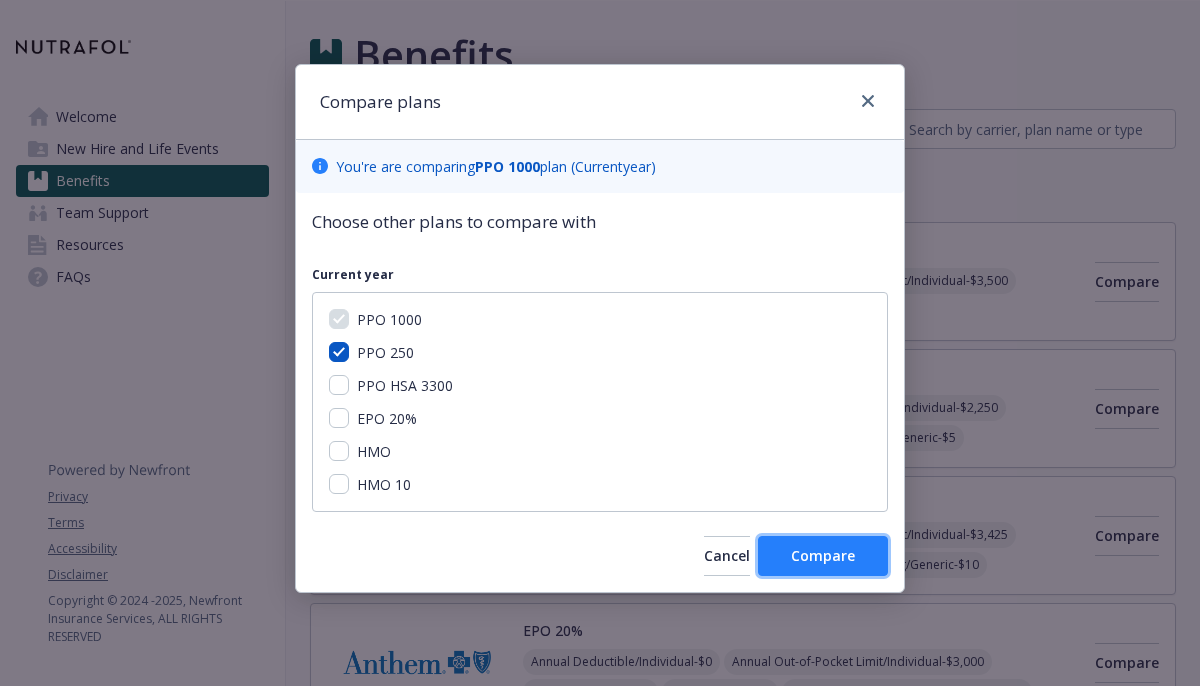 click on "Compare" at bounding box center (823, 556) 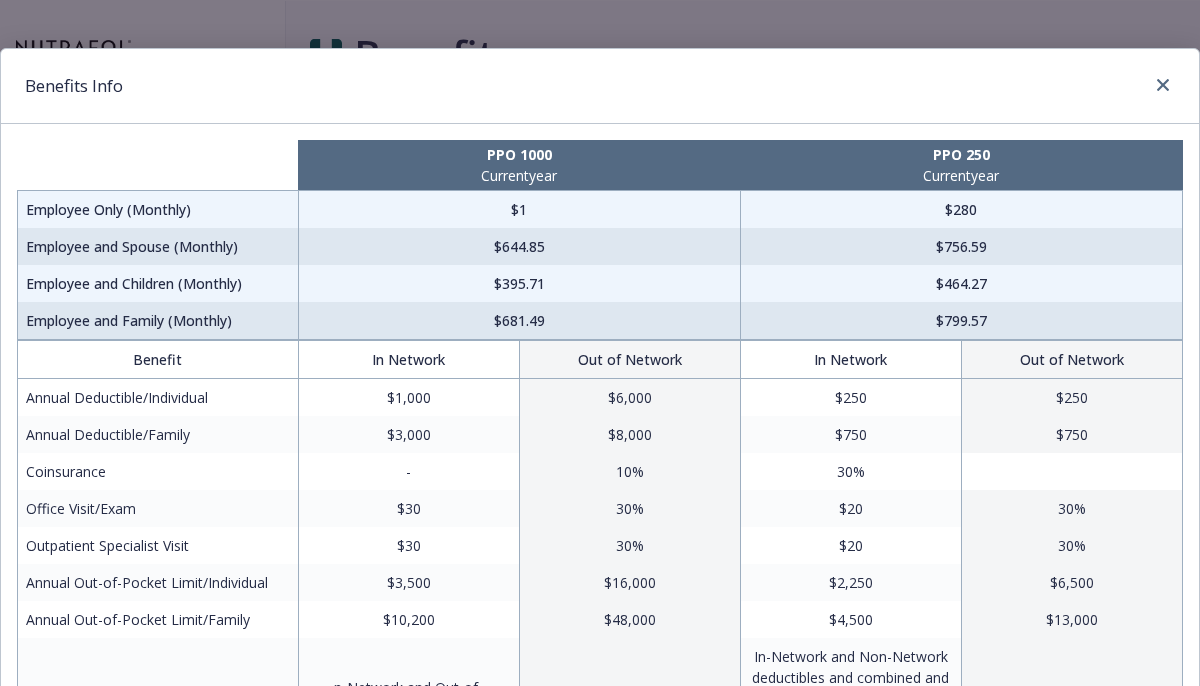 scroll, scrollTop: 0, scrollLeft: 0, axis: both 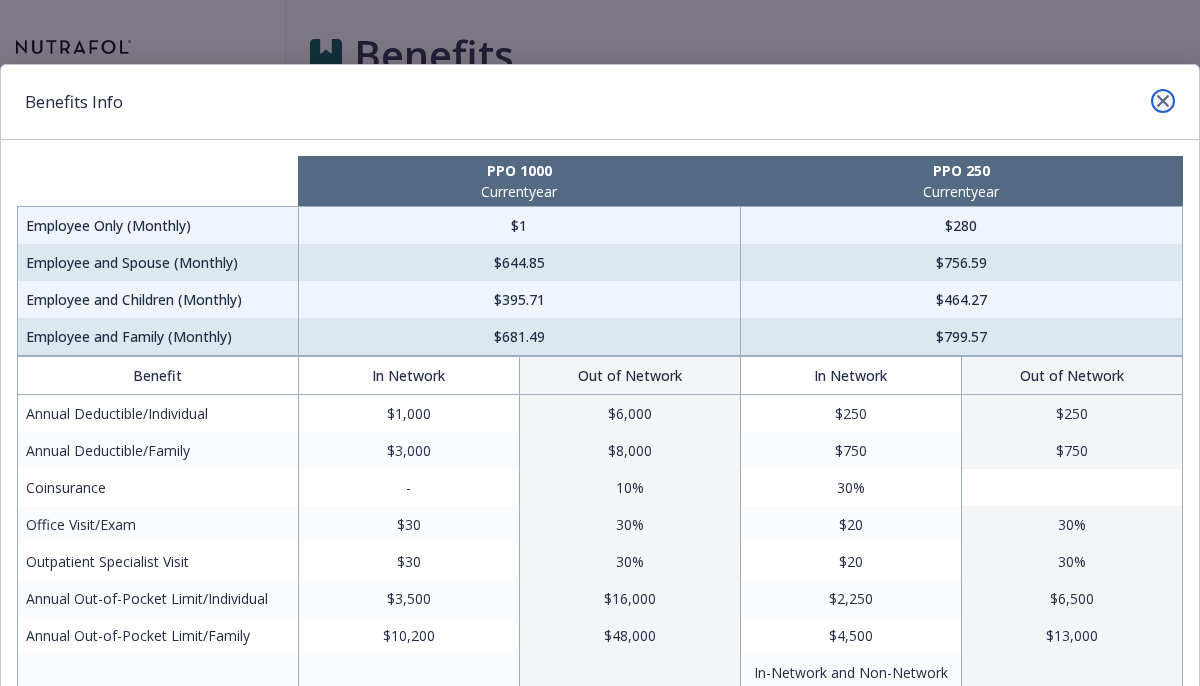 click 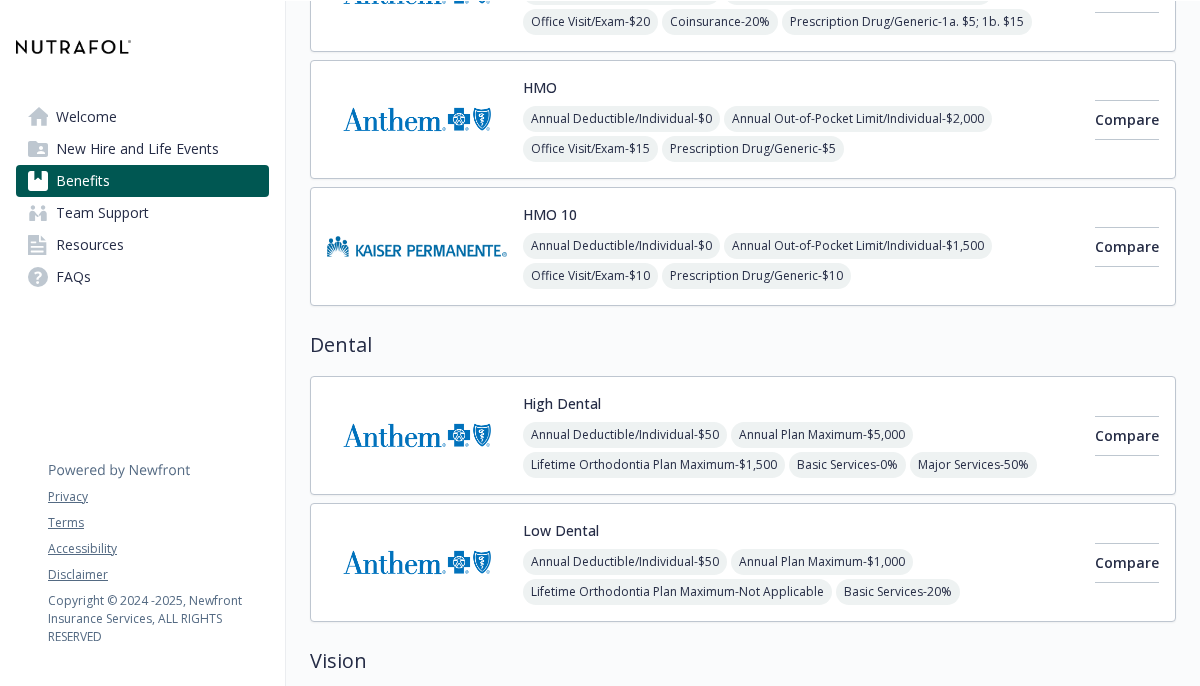 scroll, scrollTop: 643, scrollLeft: 0, axis: vertical 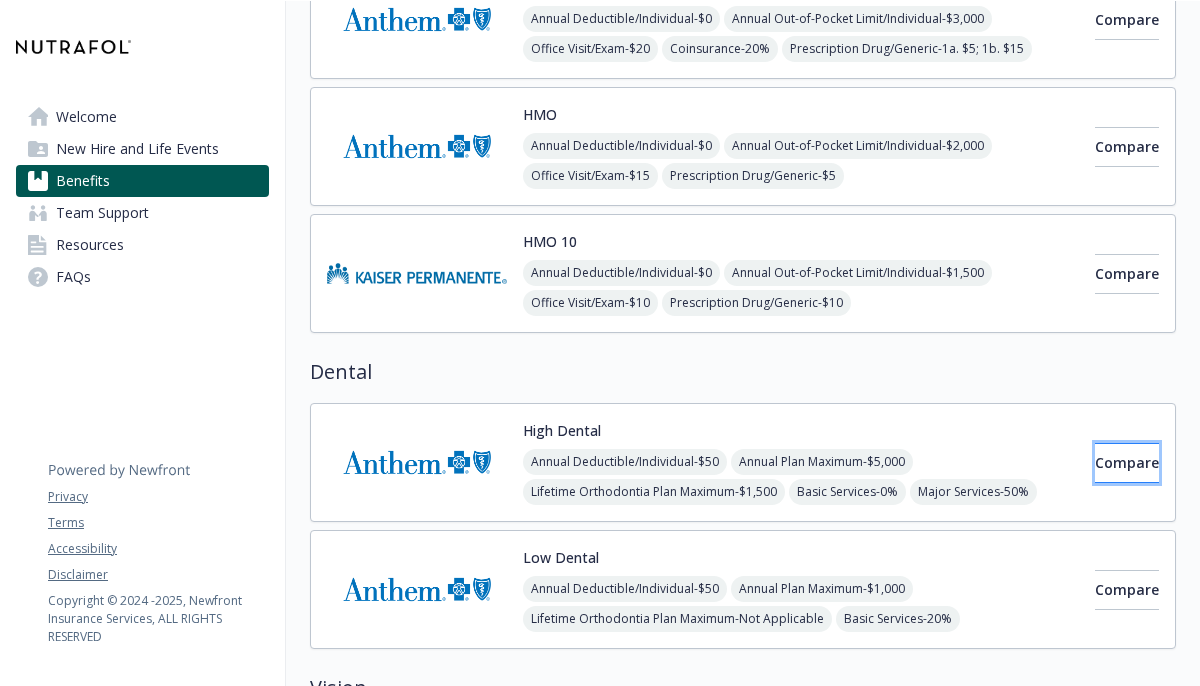 click on "Compare" at bounding box center [1127, 463] 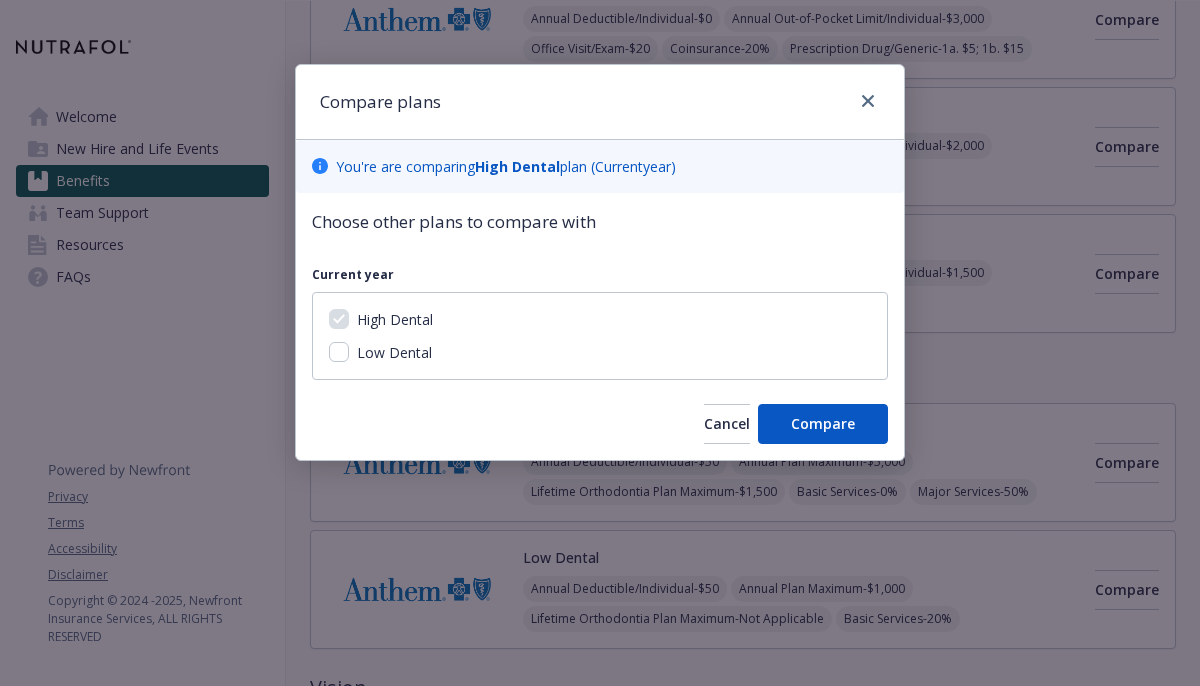click on "Low Dental" at bounding box center (392, 352) 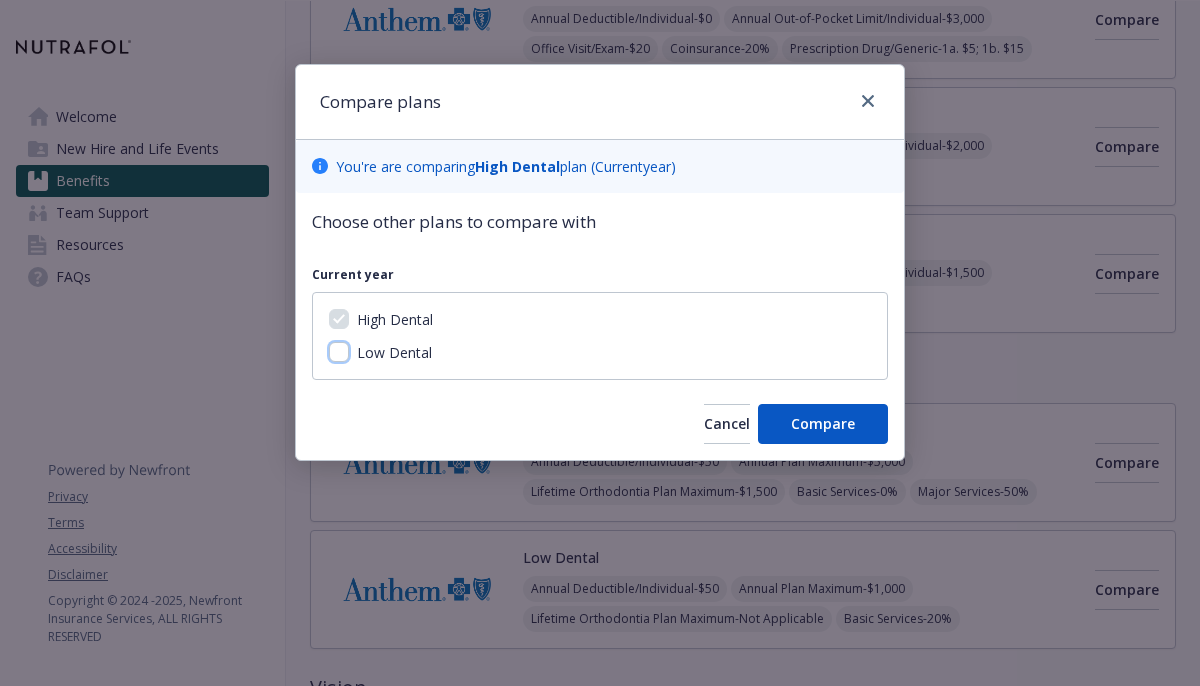 click on "Low Dental" at bounding box center (339, 352) 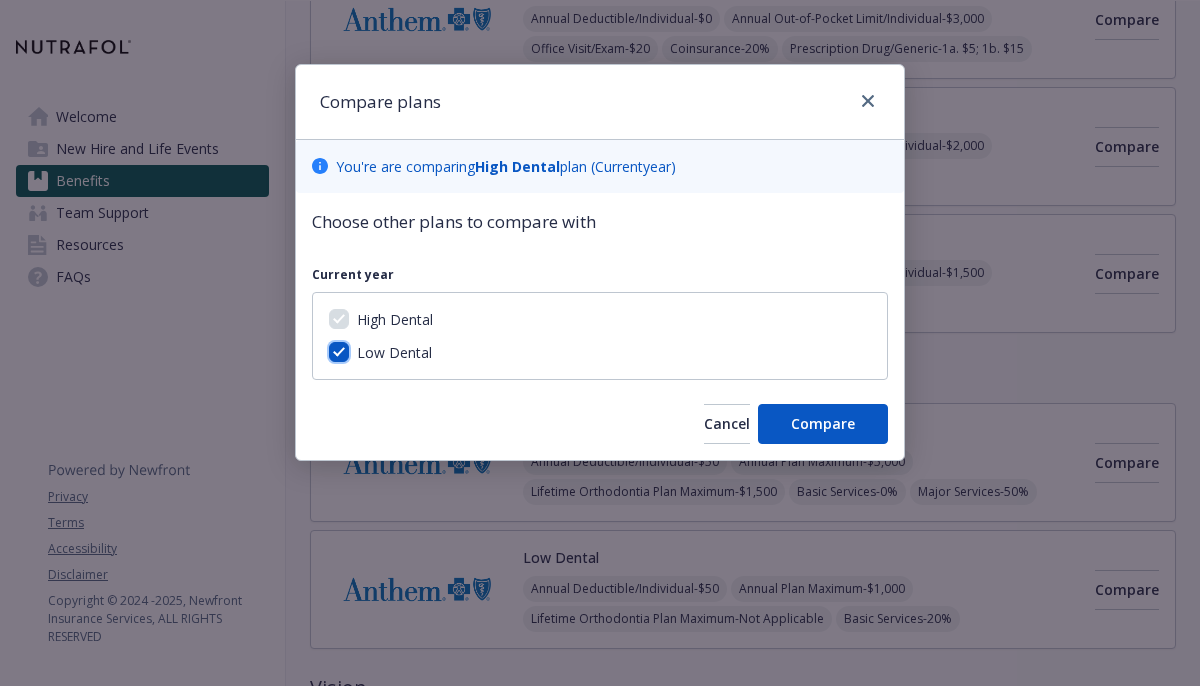 checkbox on "true" 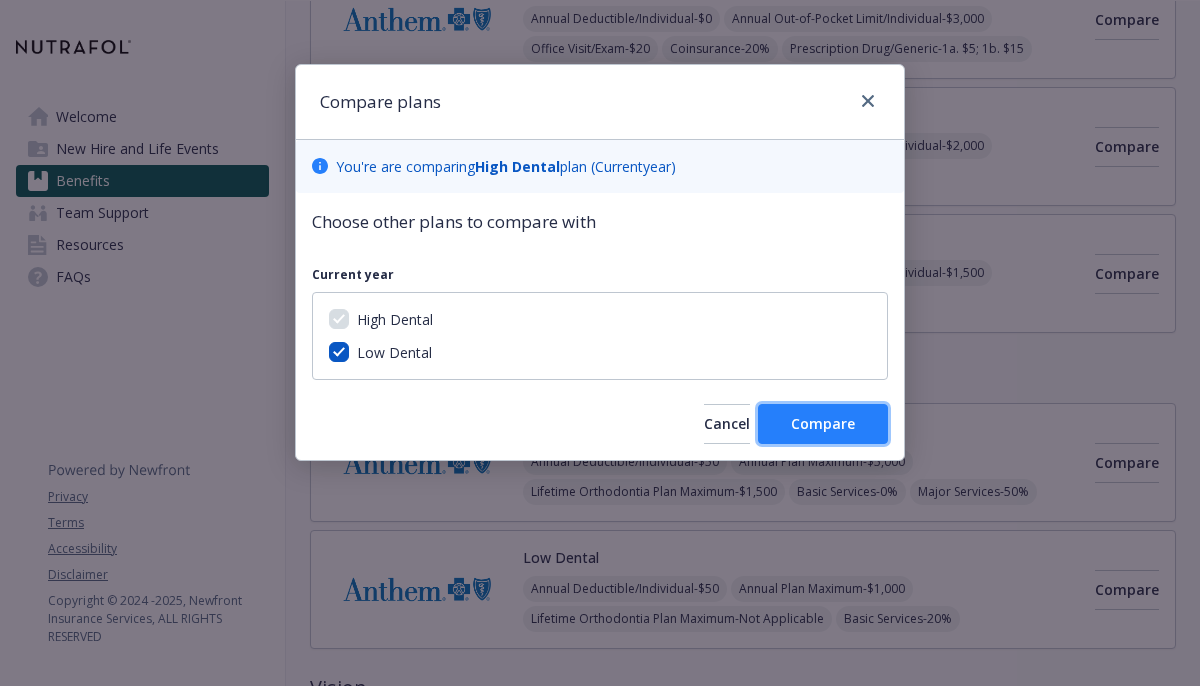 click on "Compare" at bounding box center (823, 423) 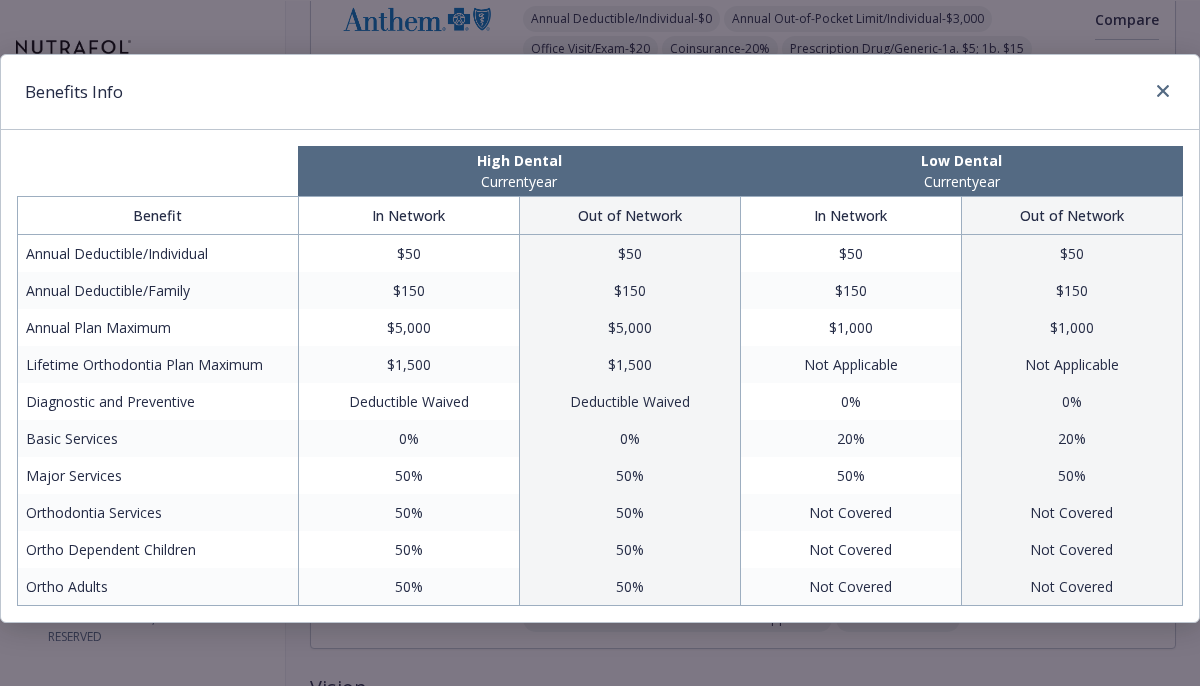 scroll, scrollTop: 0, scrollLeft: 0, axis: both 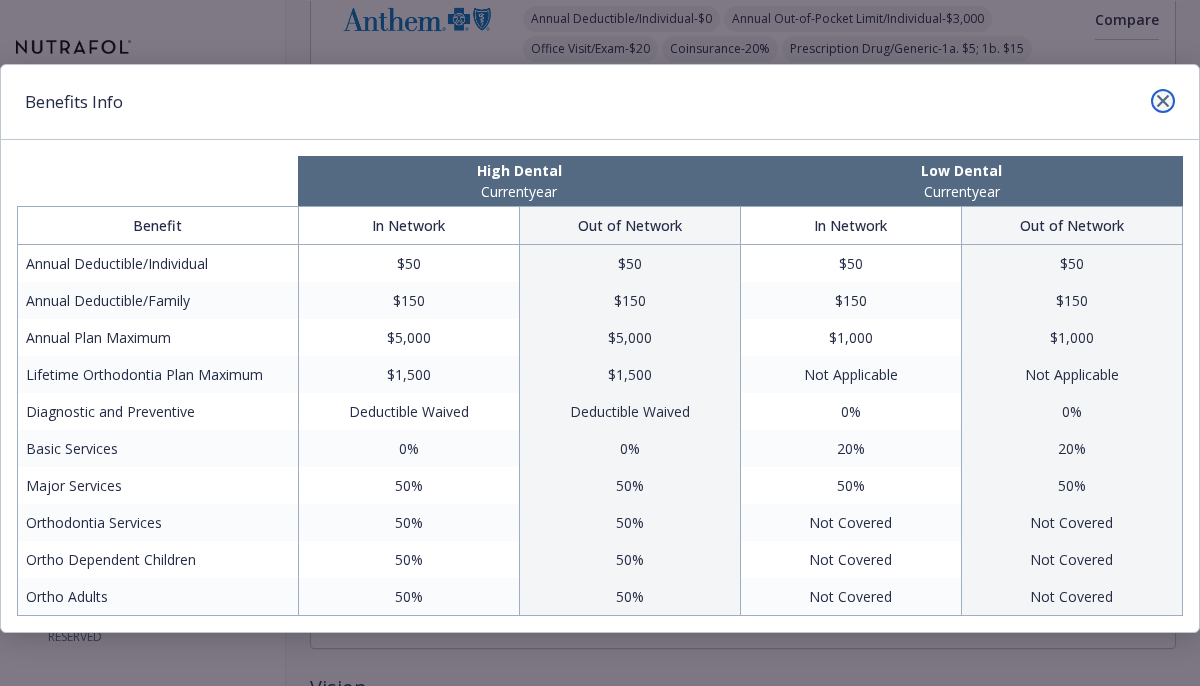 click 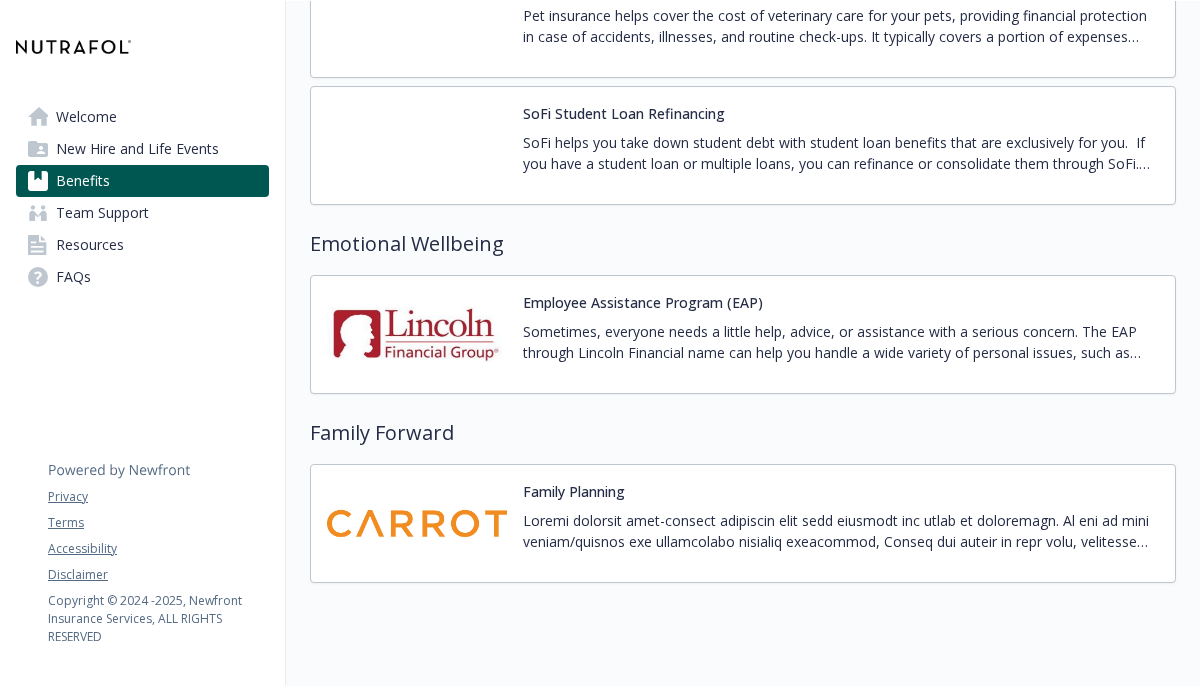 scroll, scrollTop: 4105, scrollLeft: 0, axis: vertical 